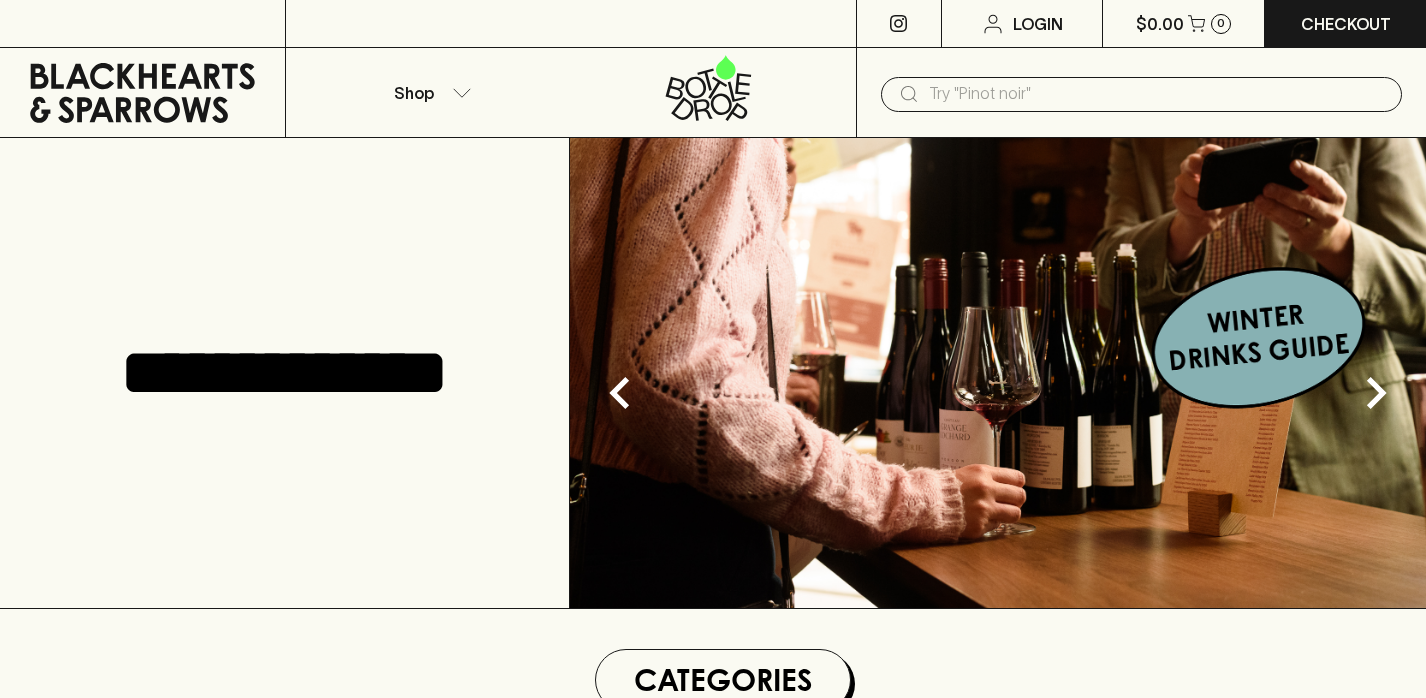 scroll, scrollTop: 0, scrollLeft: 0, axis: both 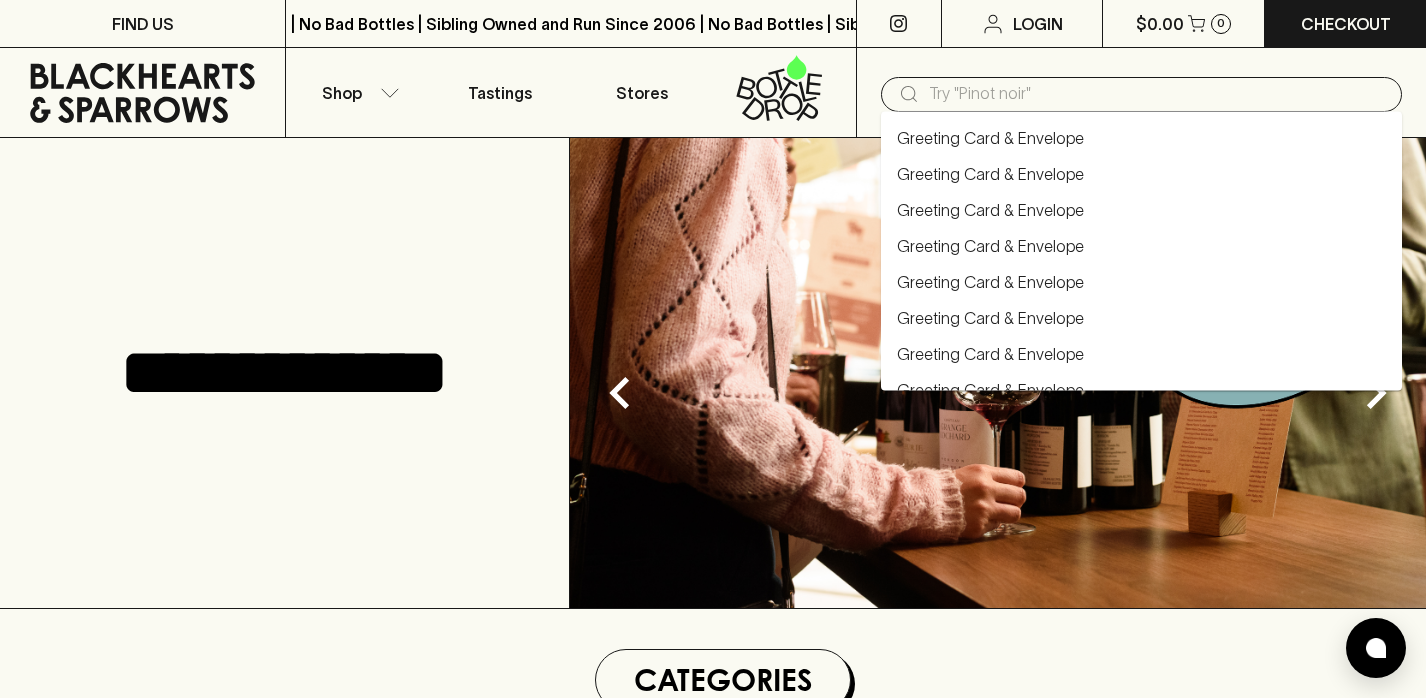 click at bounding box center [1157, 94] 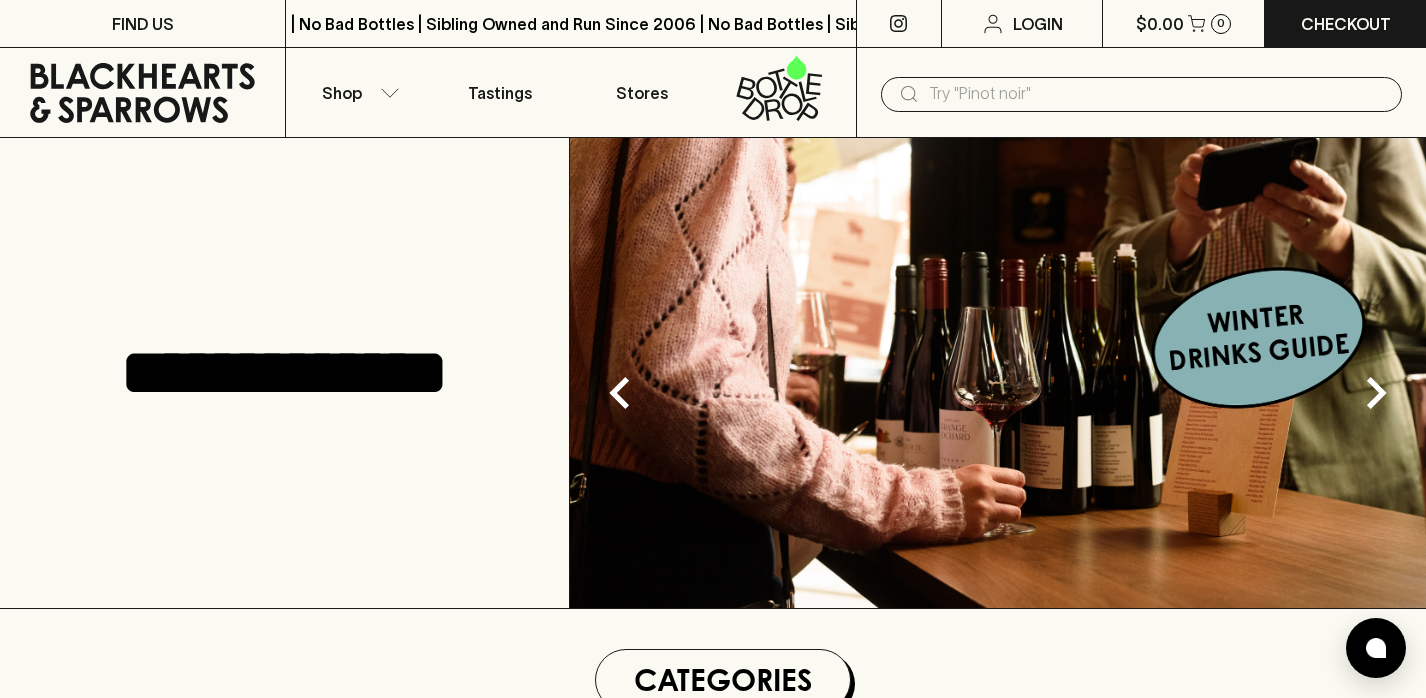 click at bounding box center [1157, 94] 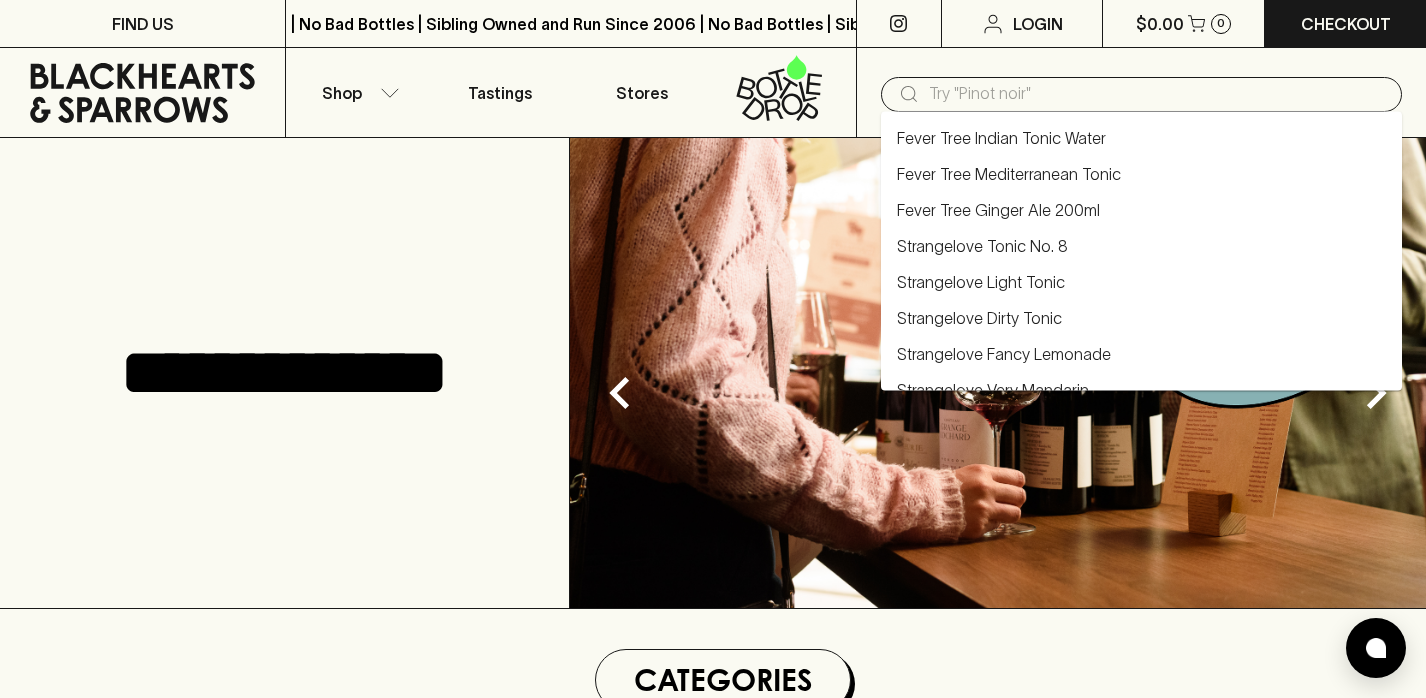type 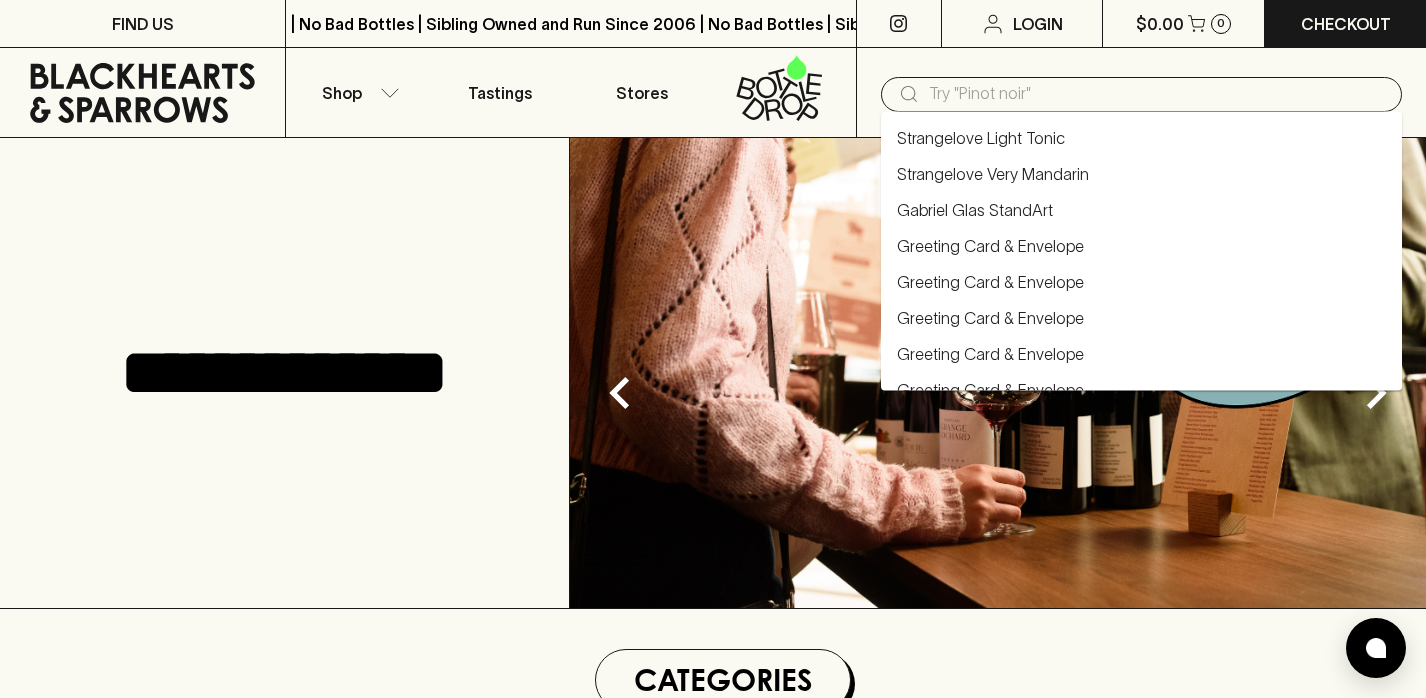 click at bounding box center [1157, 94] 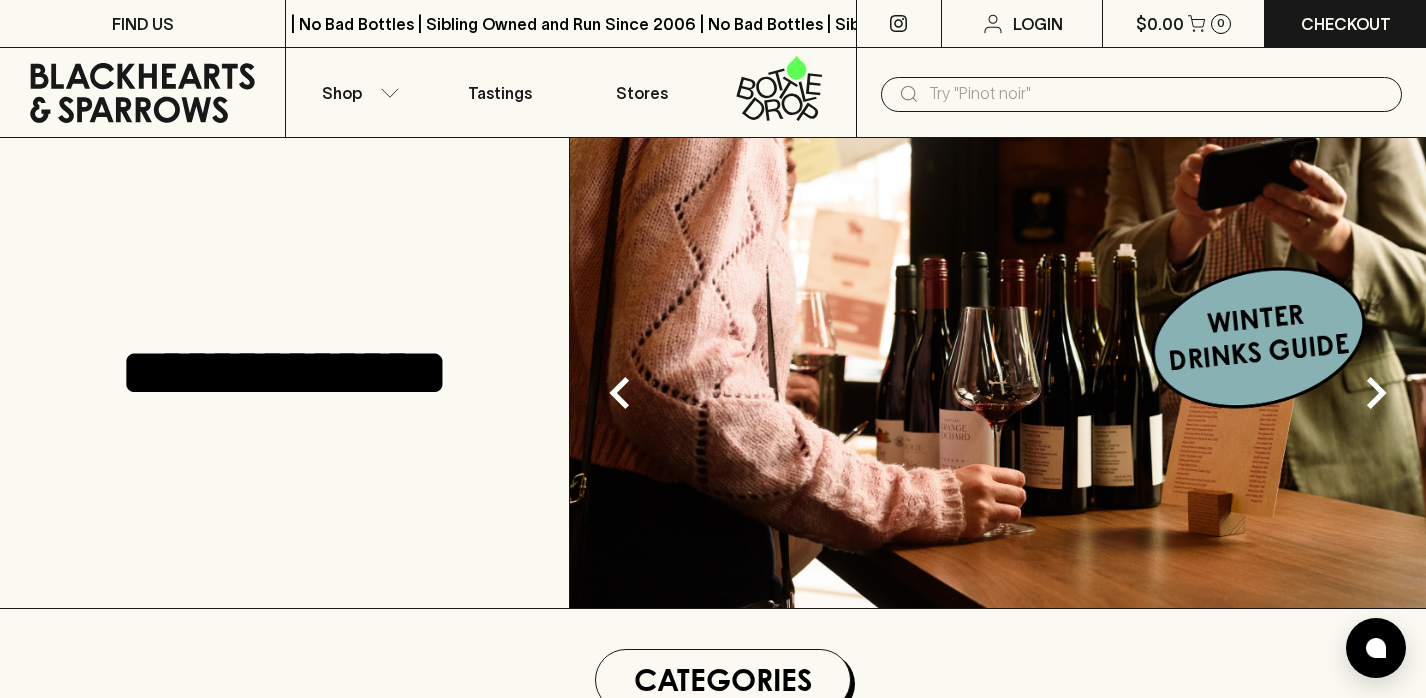 click at bounding box center (1157, 94) 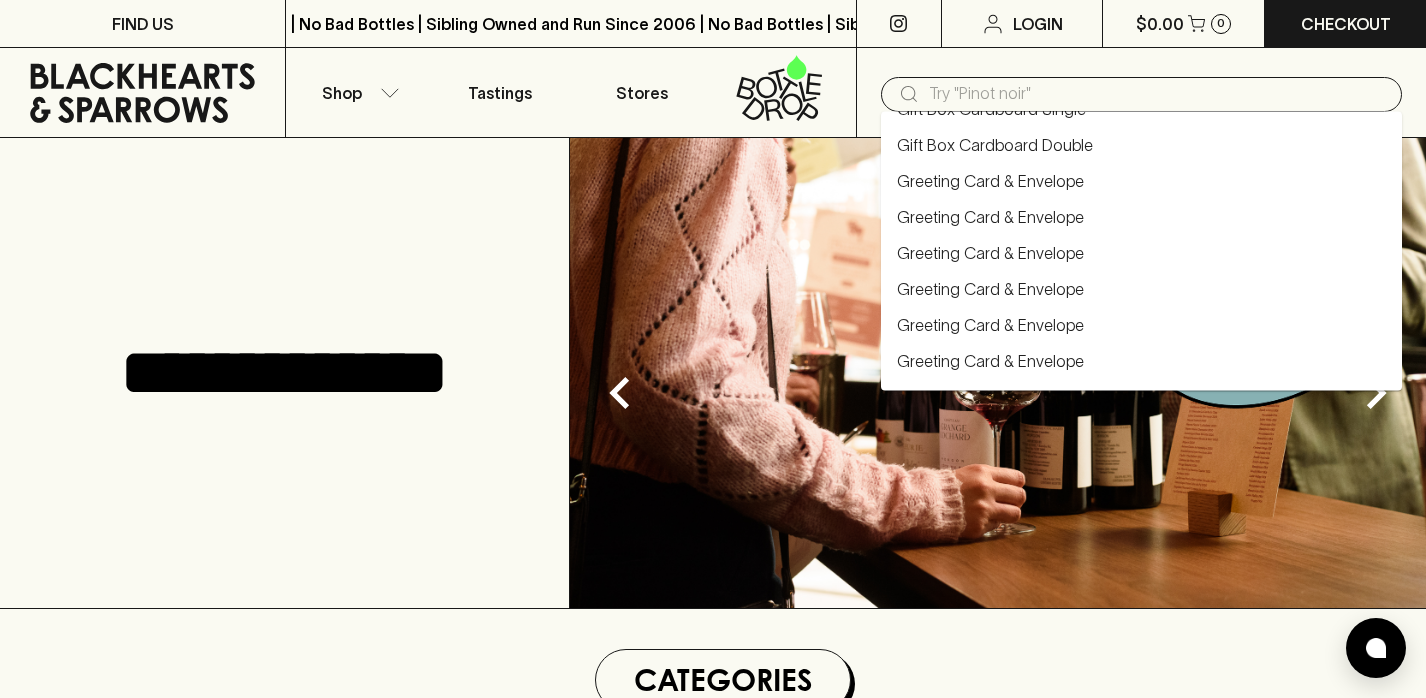 scroll, scrollTop: 457, scrollLeft: 0, axis: vertical 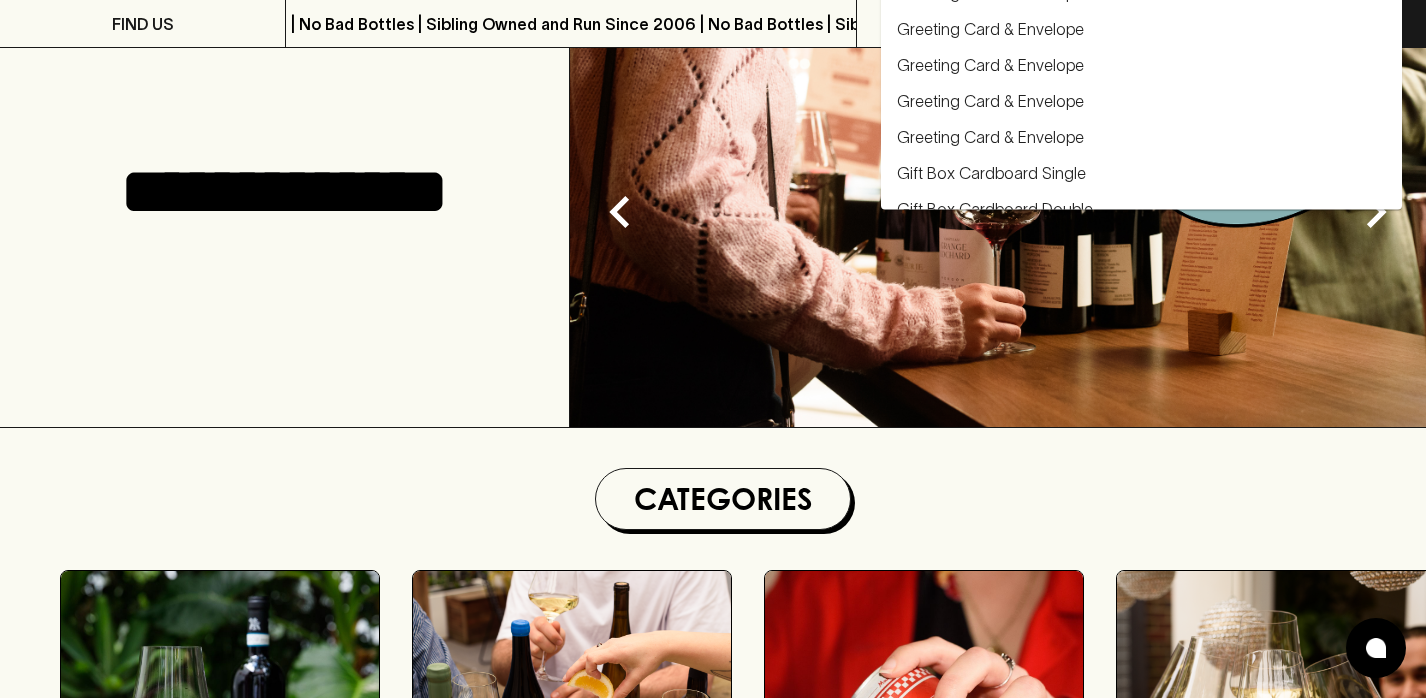click on "[CREDIT_CARD]" at bounding box center (285, 192) 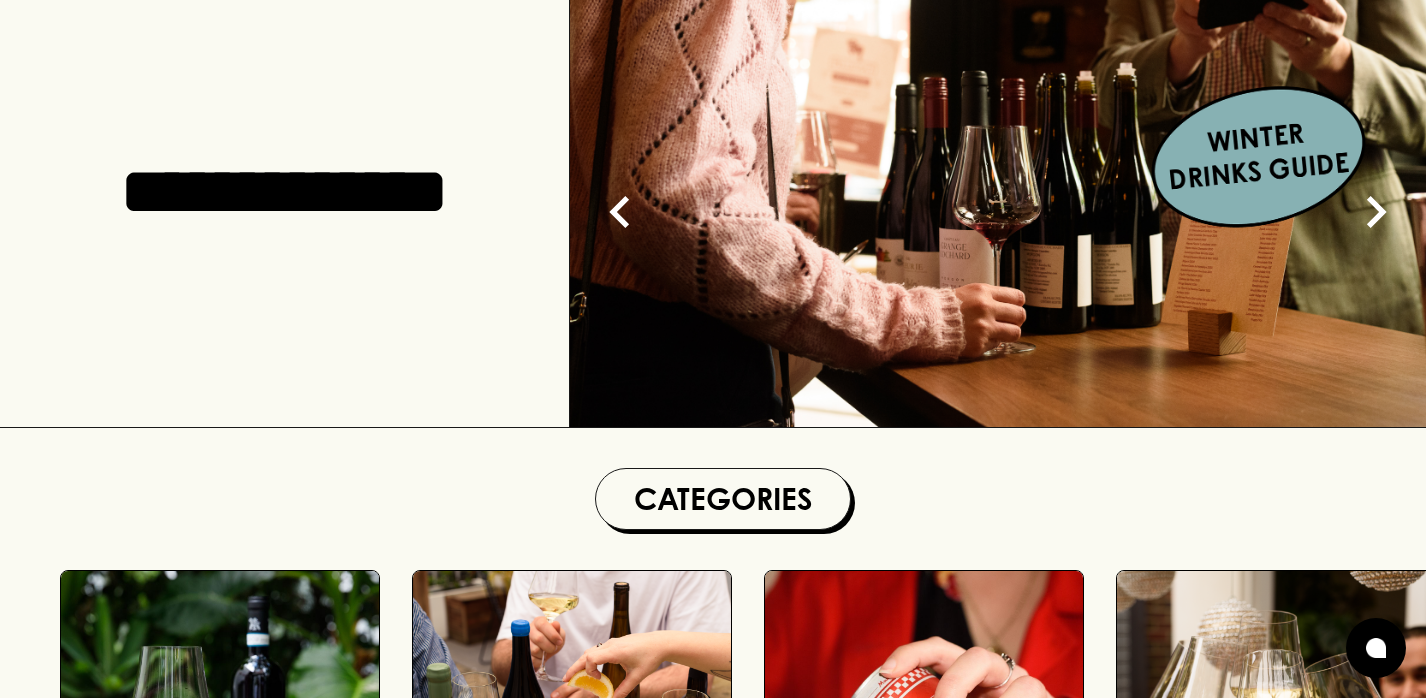 scroll, scrollTop: 0, scrollLeft: 0, axis: both 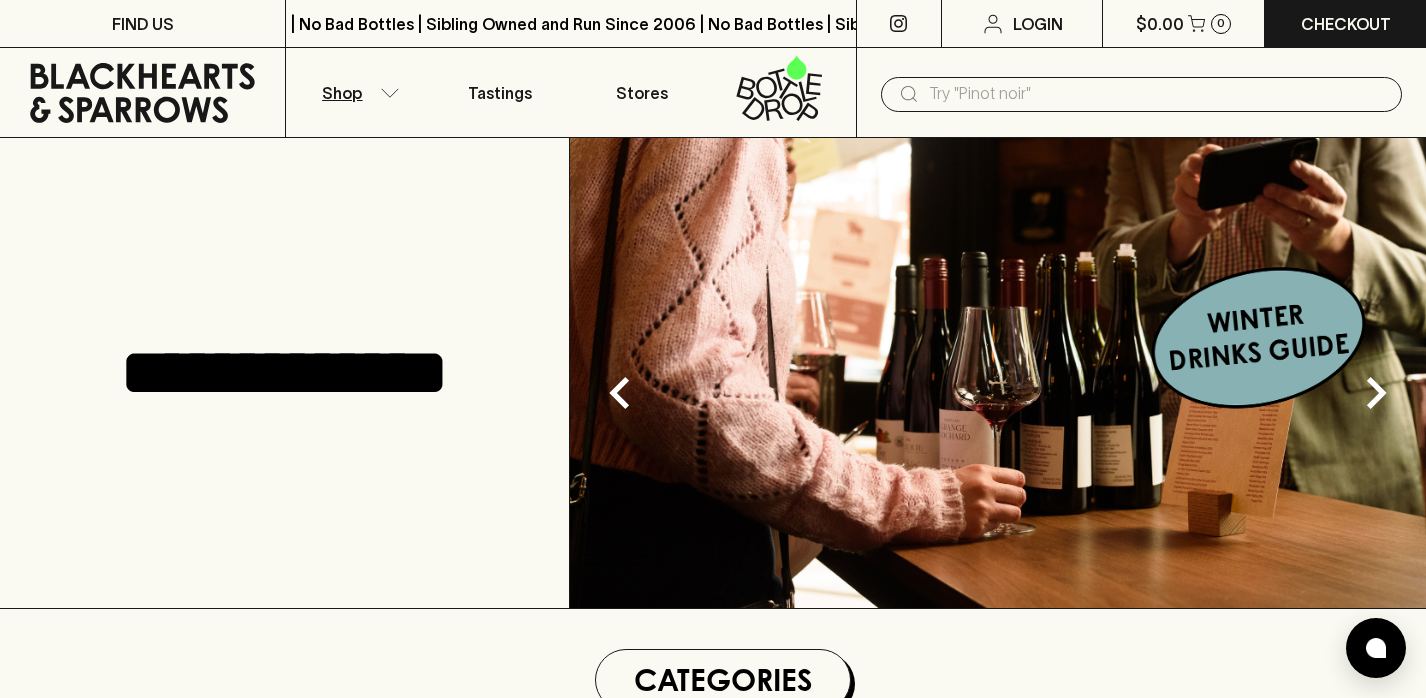 click on "Shop" at bounding box center [342, 93] 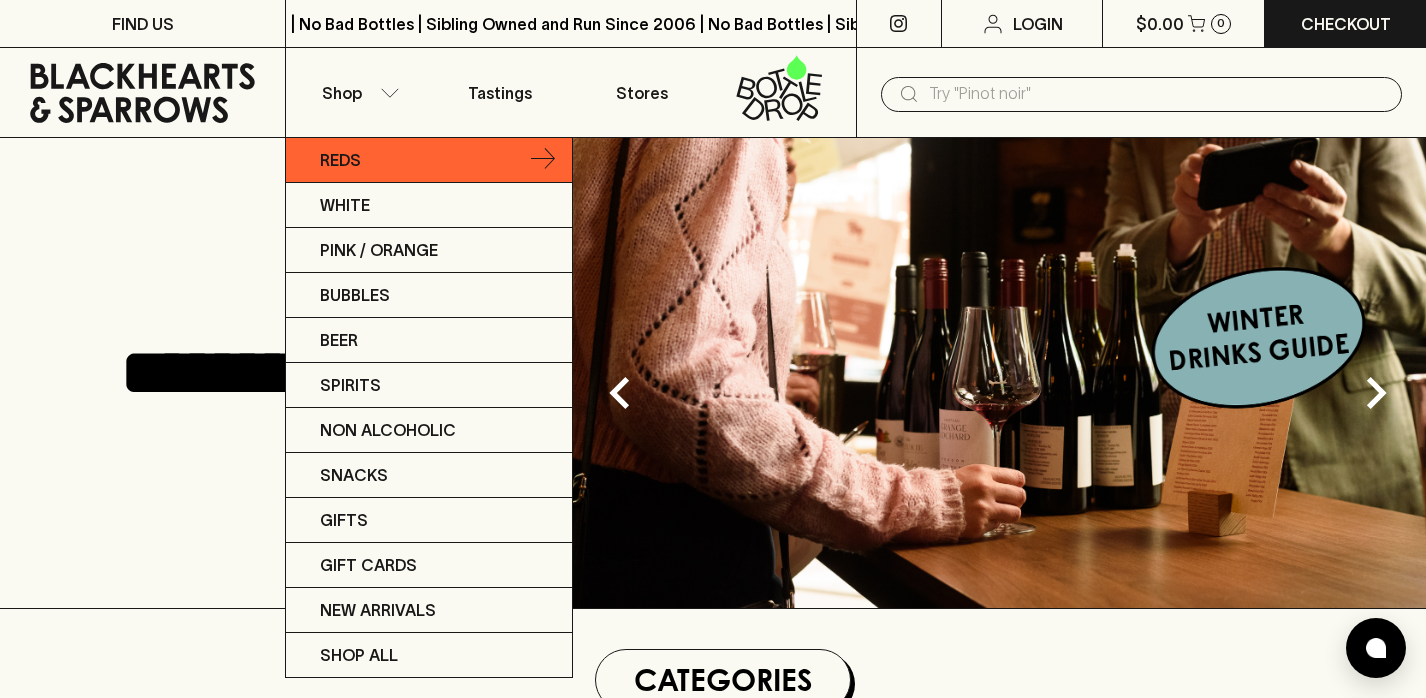 click on "Reds" at bounding box center [340, 160] 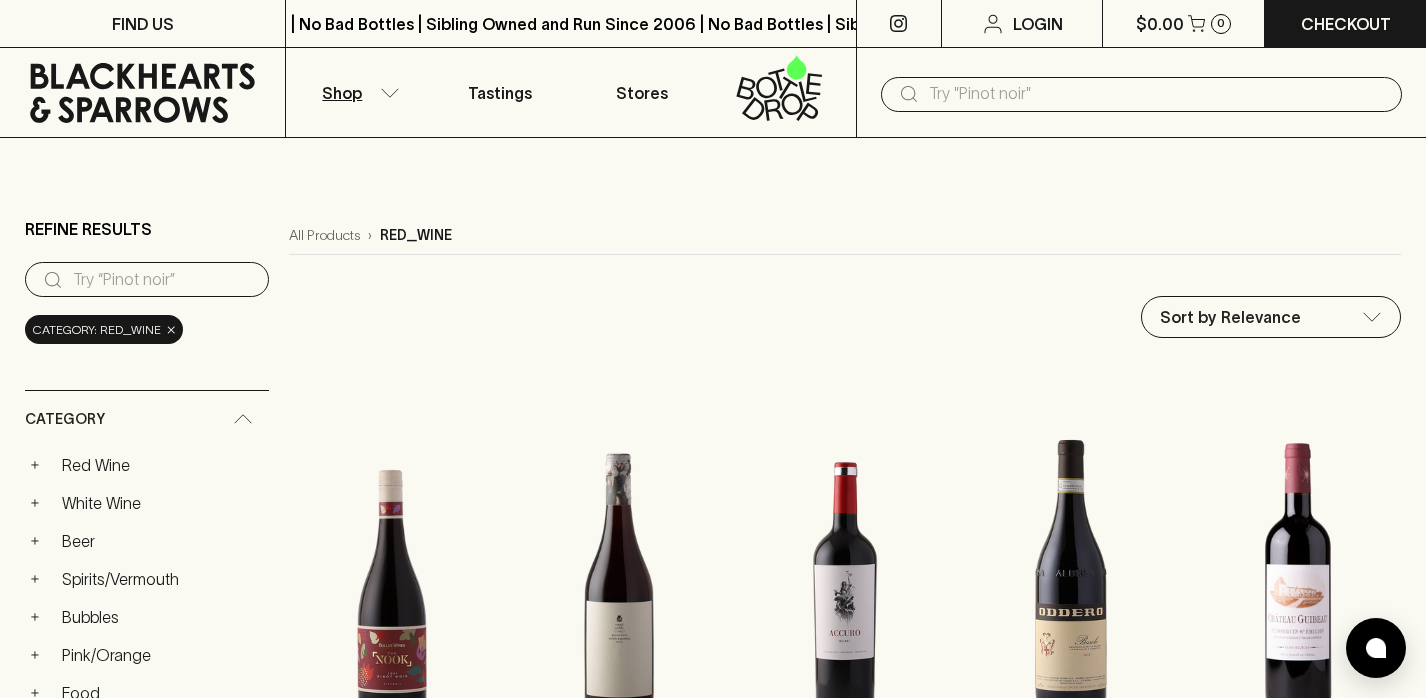 click at bounding box center (163, 280) 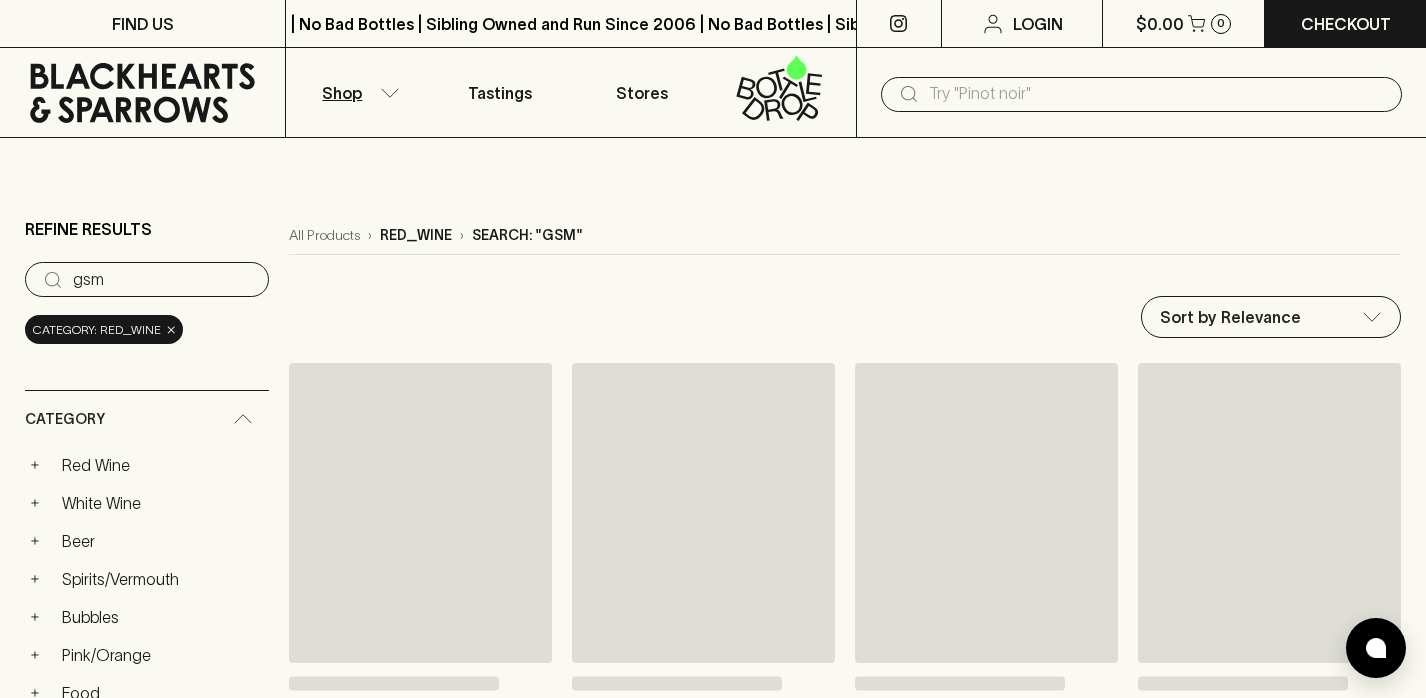 type on "gsm" 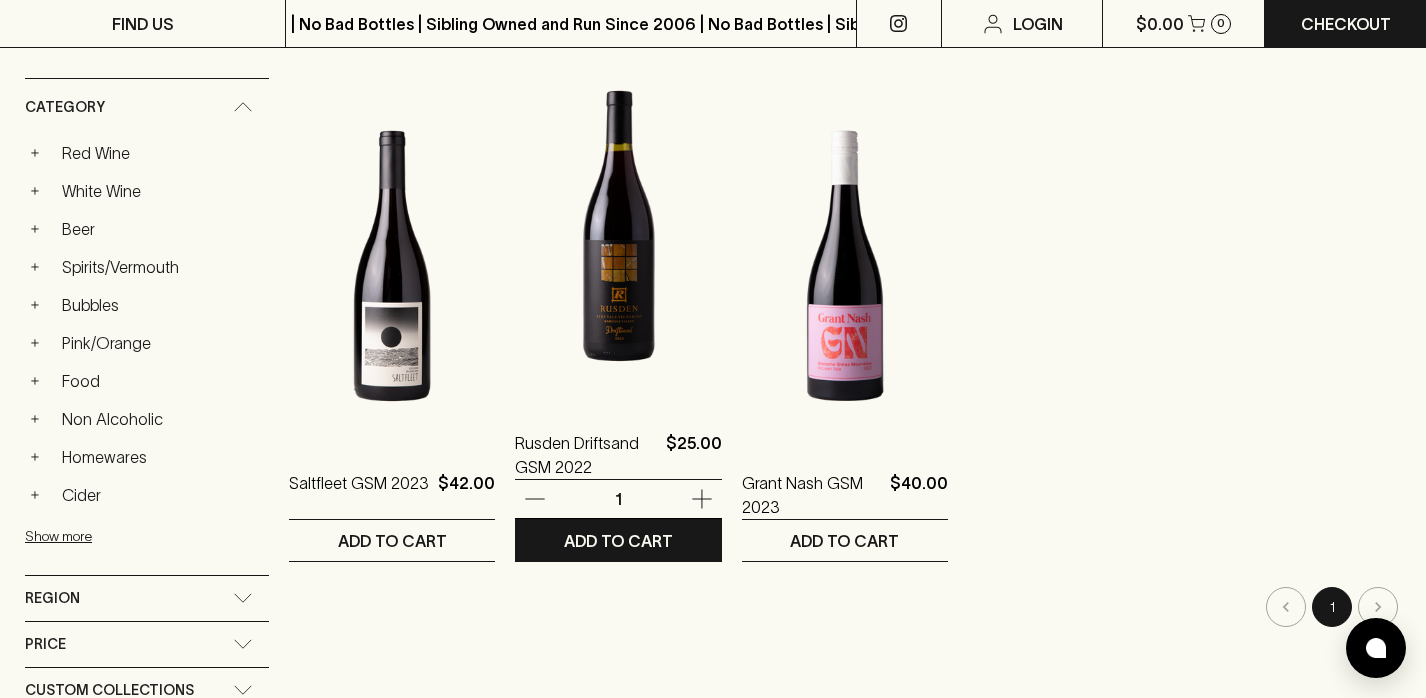 scroll, scrollTop: 319, scrollLeft: 0, axis: vertical 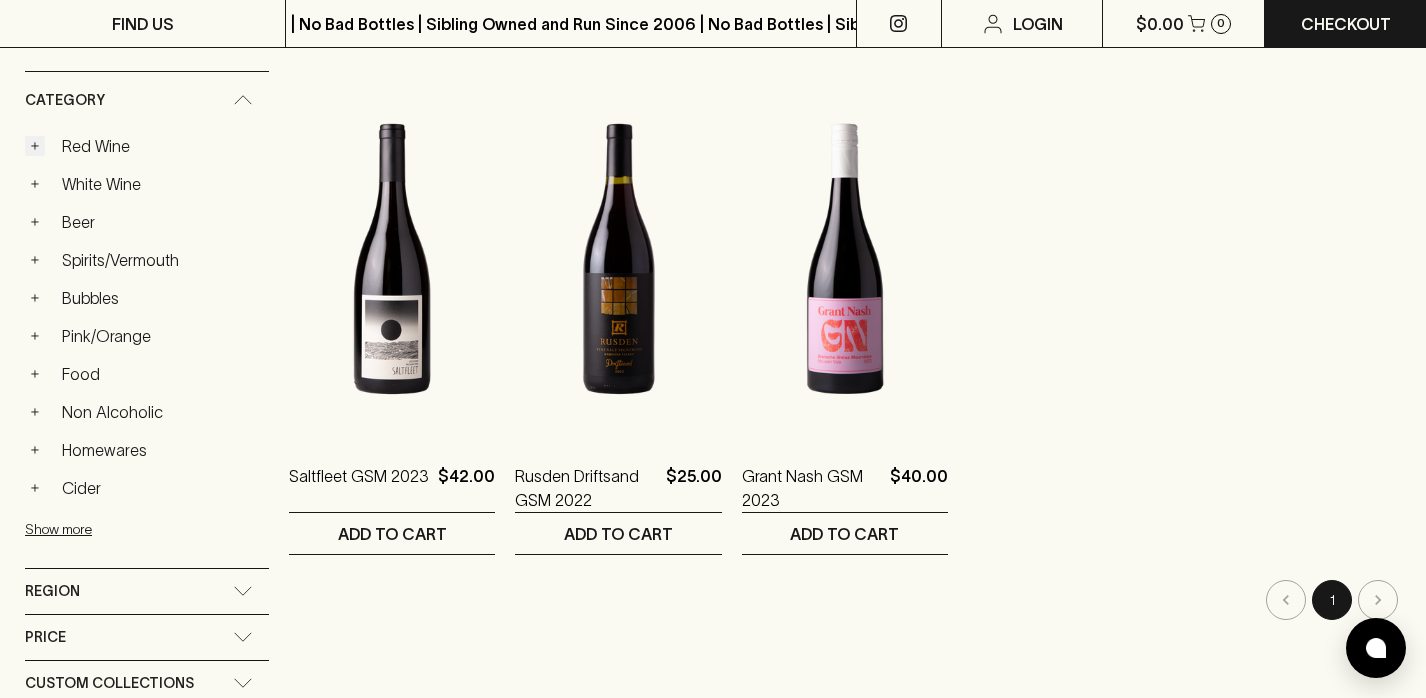 click on "+" at bounding box center (35, 146) 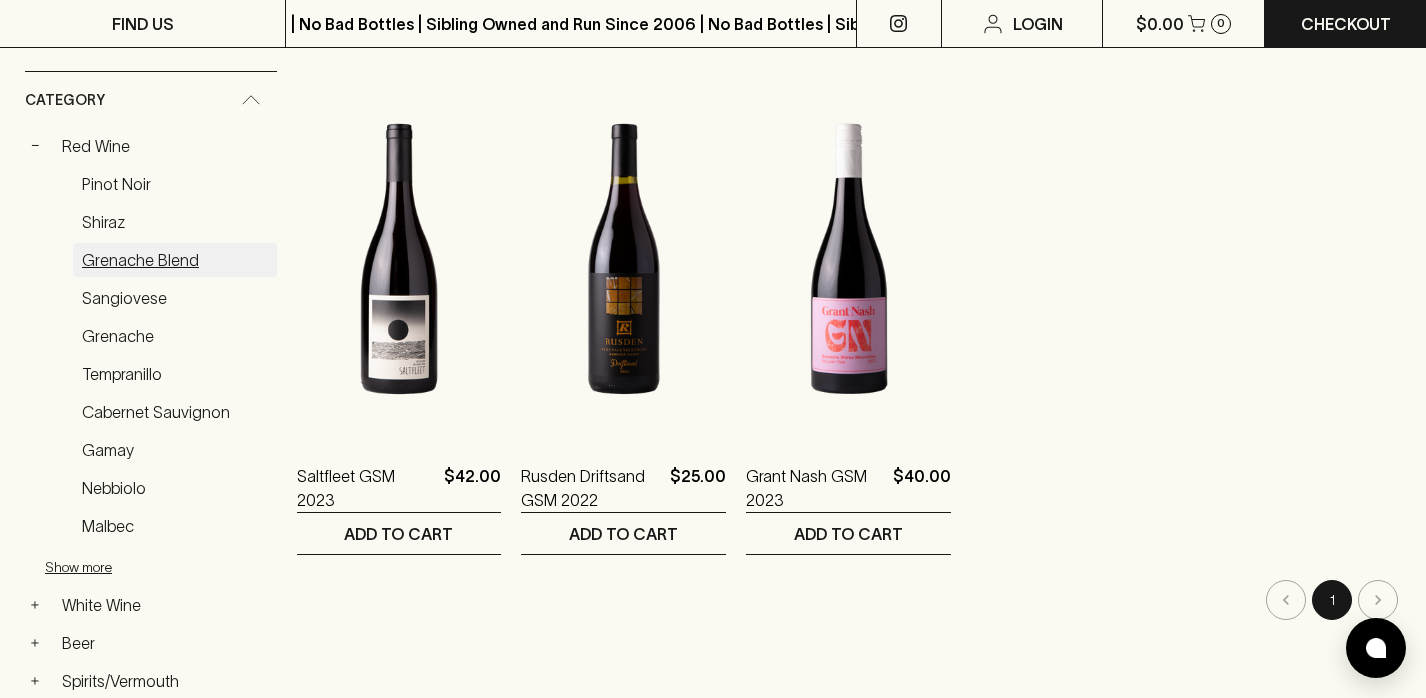 click on "Grenache Blend" at bounding box center (175, 260) 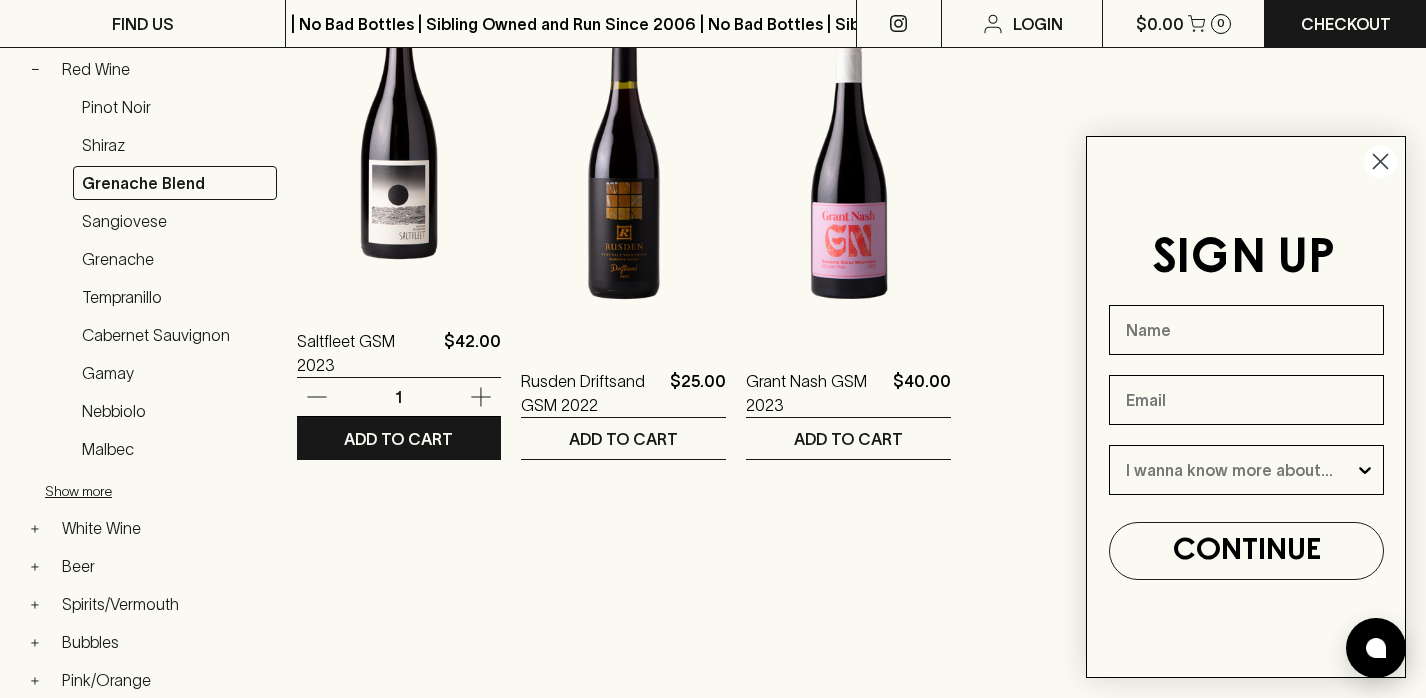 scroll, scrollTop: 416, scrollLeft: 0, axis: vertical 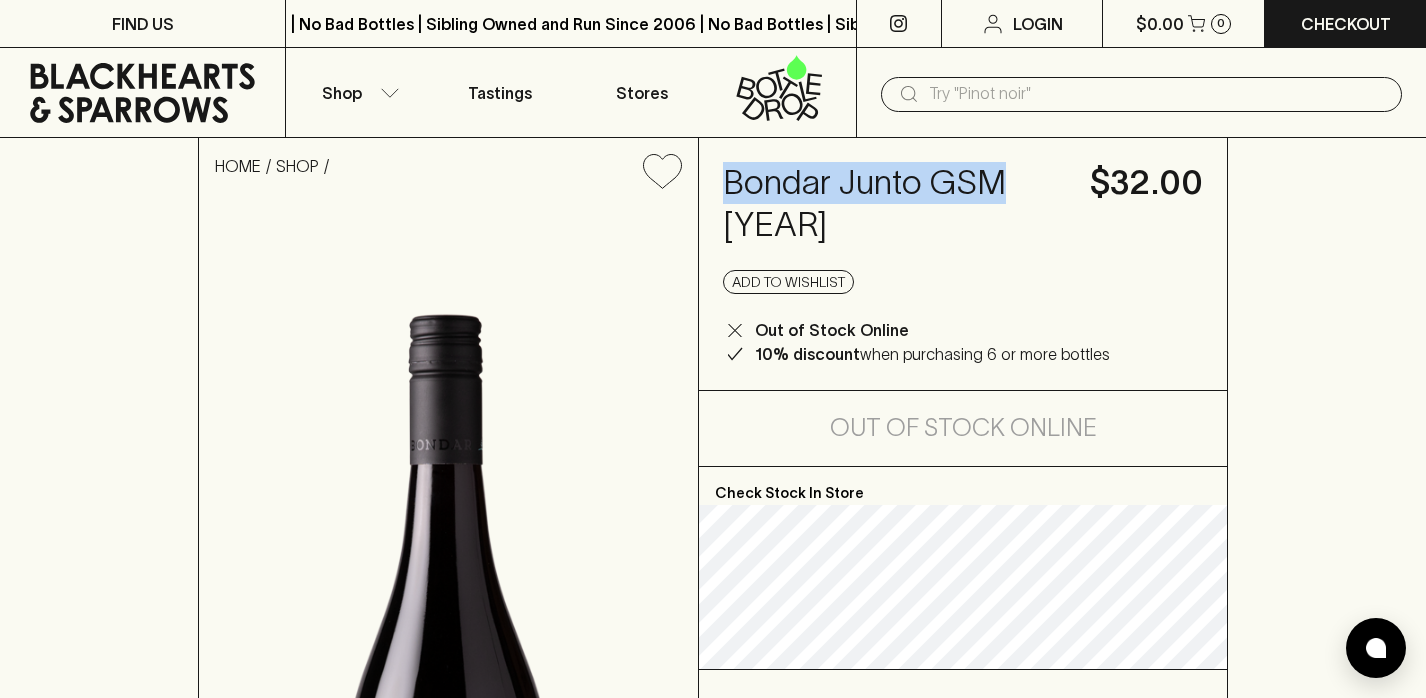drag, startPoint x: 1008, startPoint y: 180, endPoint x: 732, endPoint y: 179, distance: 276.0018 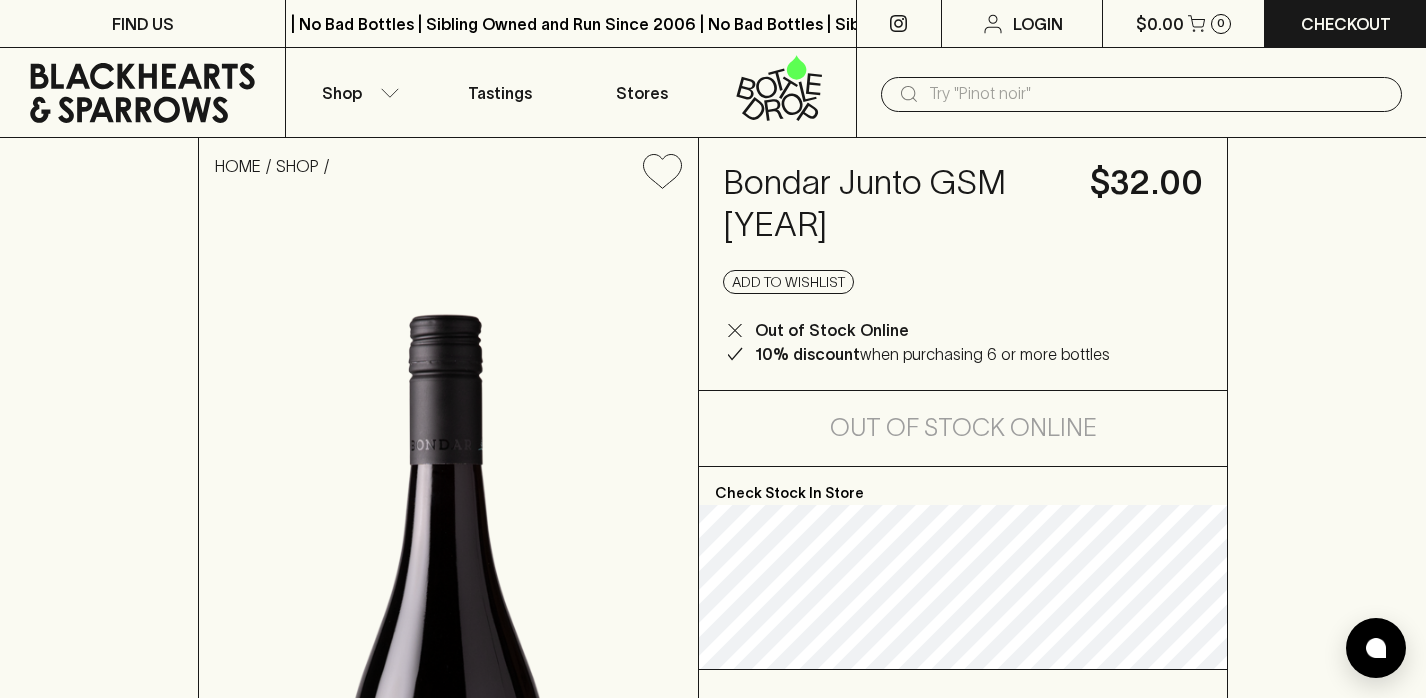 click at bounding box center (1157, 94) 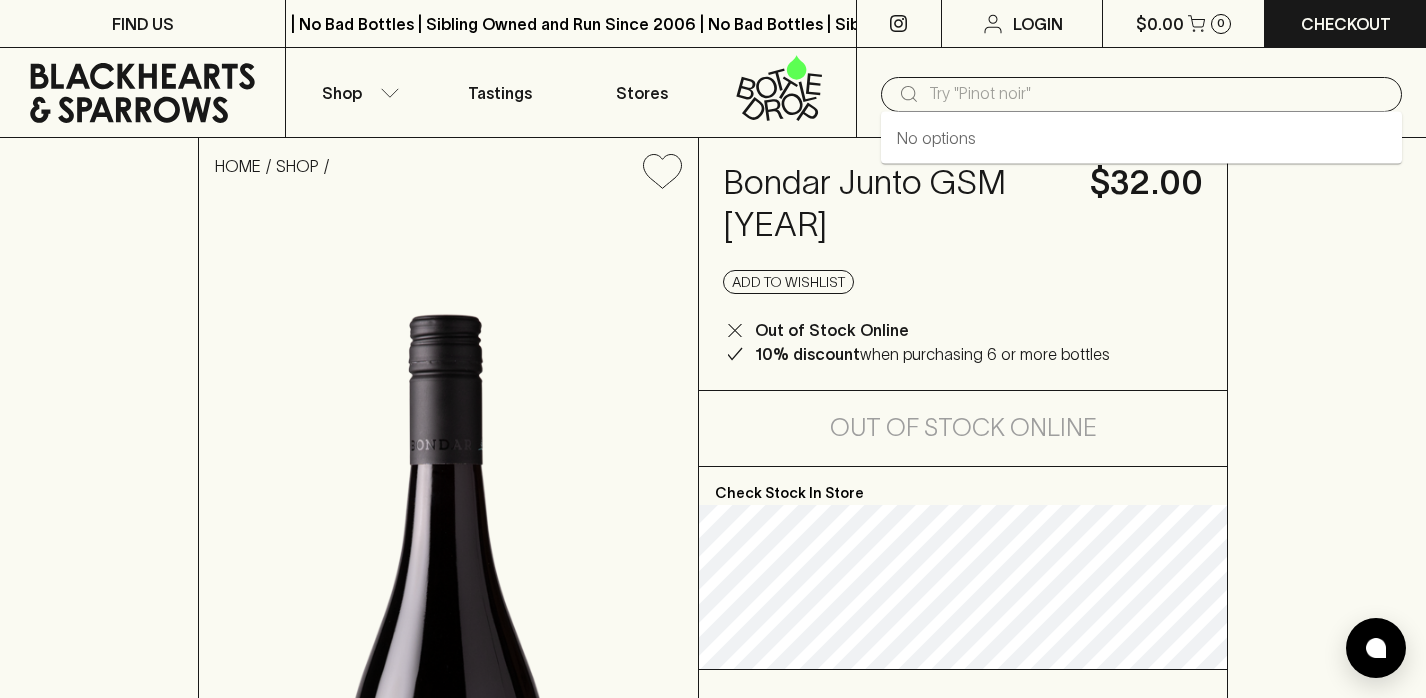 paste on "Bondar Junto GSM" 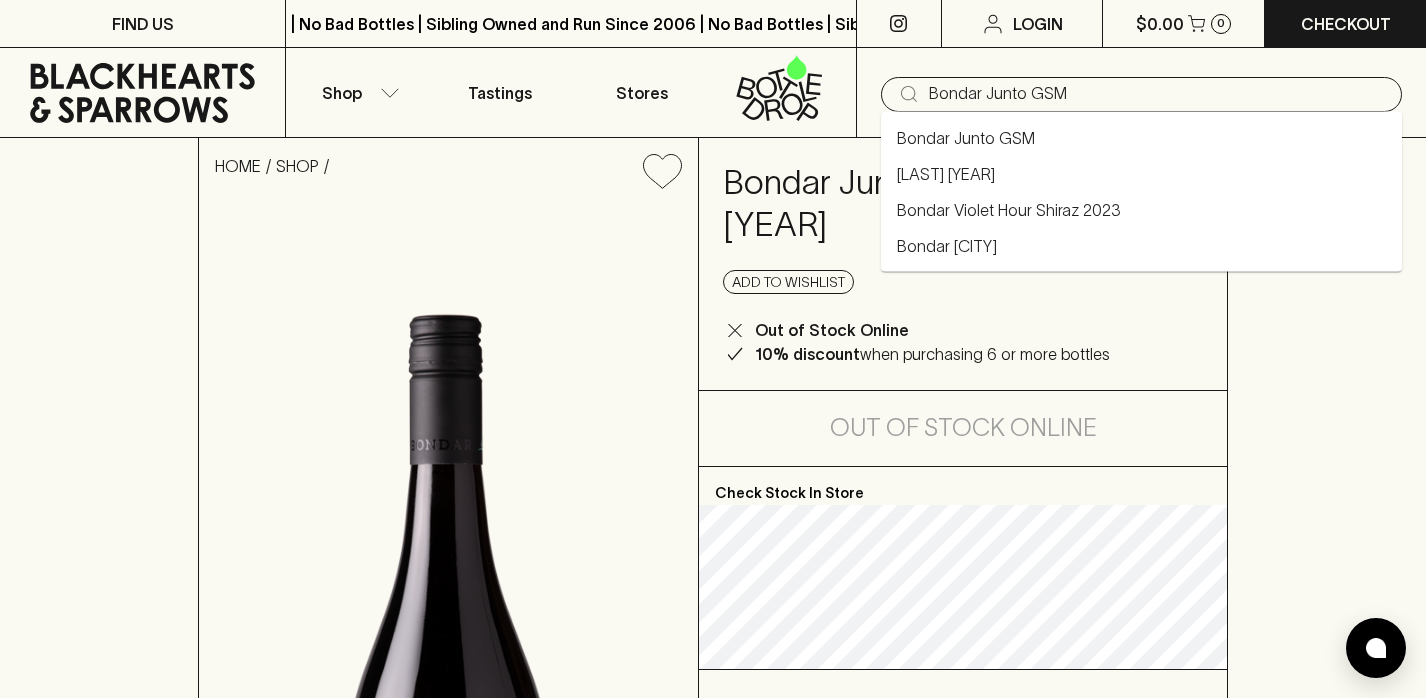 click on "Bondar Junto GSM" at bounding box center [966, 138] 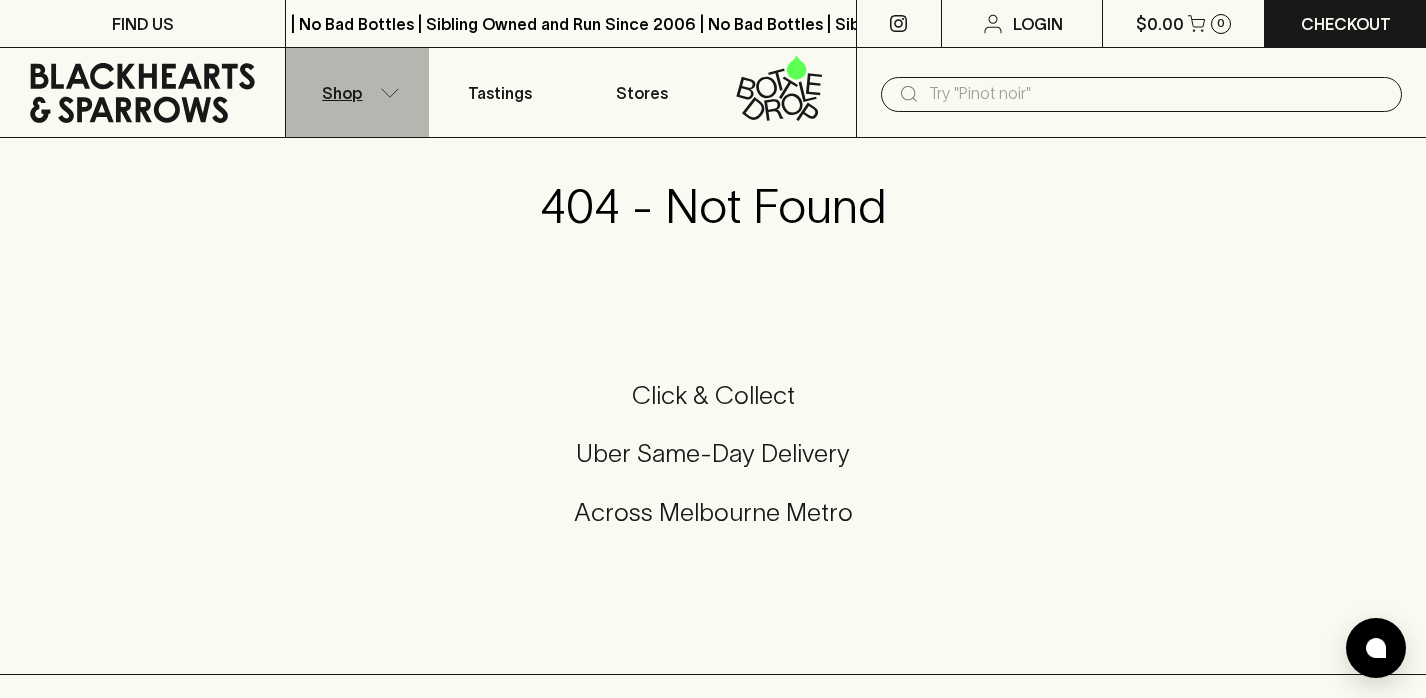 click on "Shop" at bounding box center (357, 92) 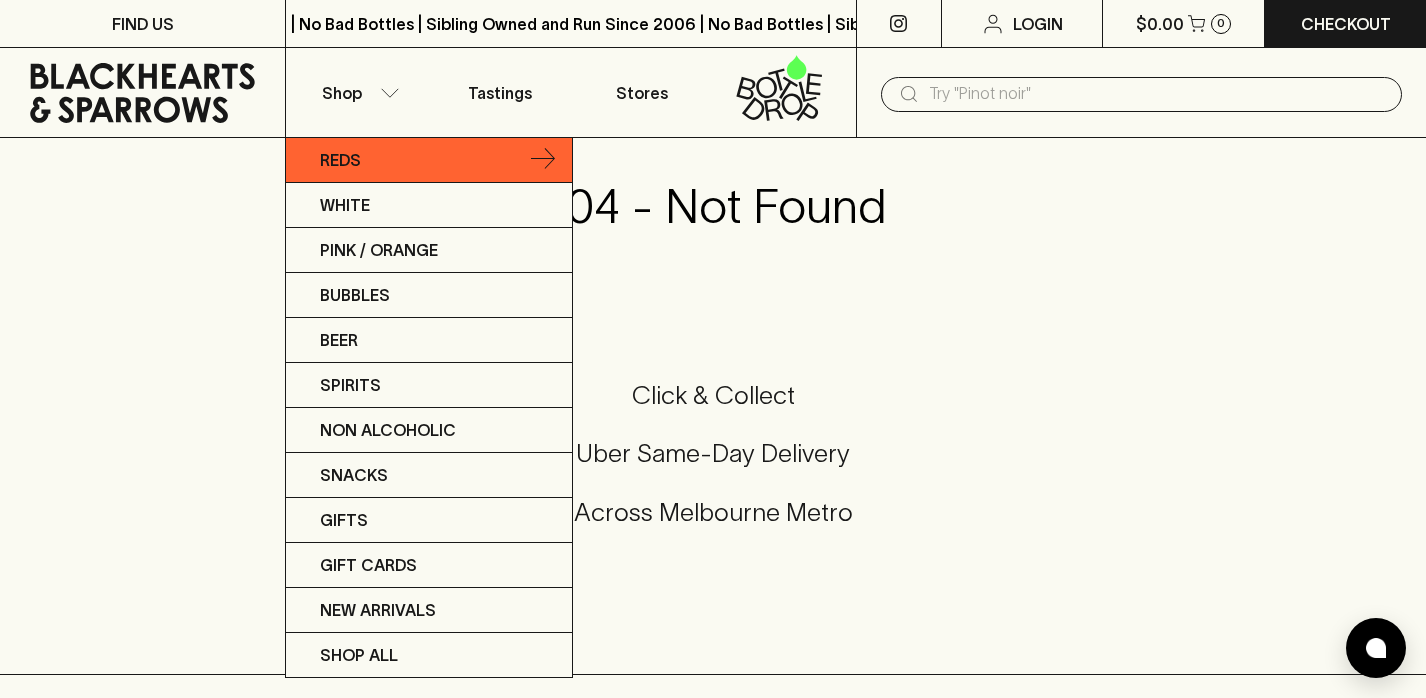 click on "Reds" at bounding box center [429, 160] 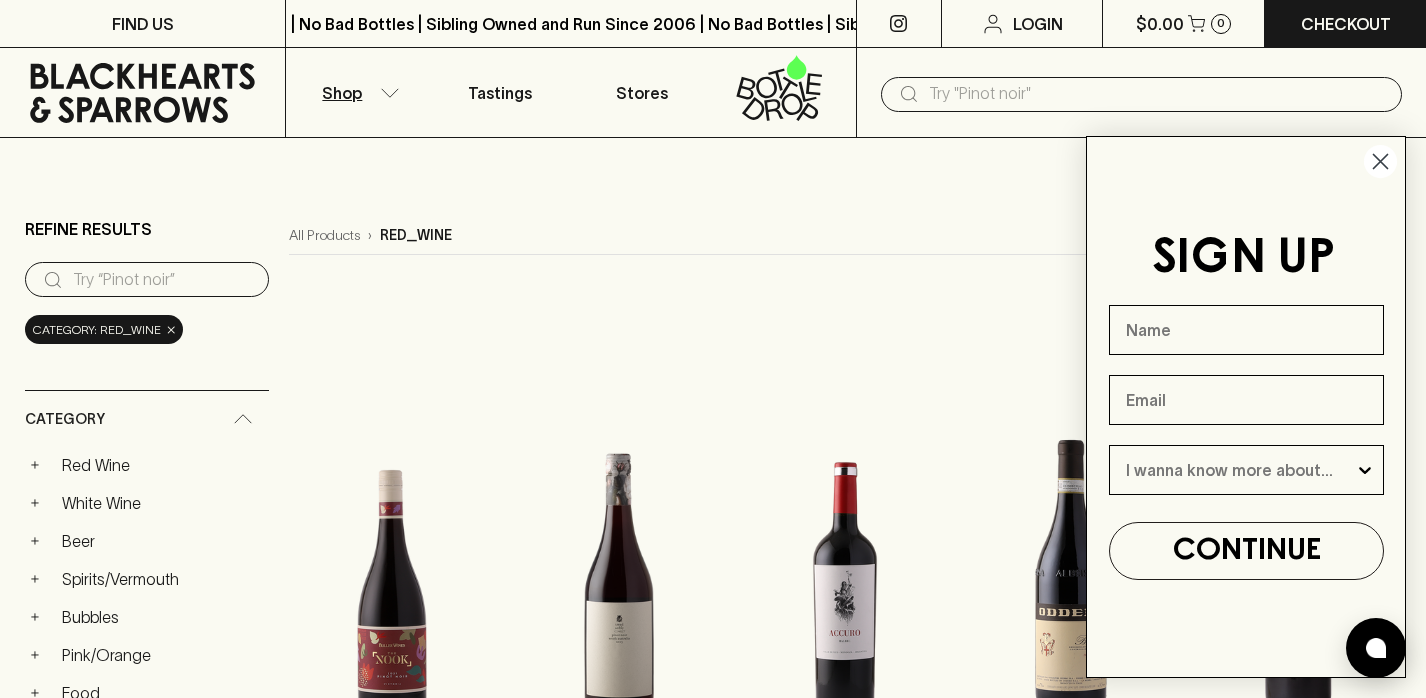 click at bounding box center (163, 280) 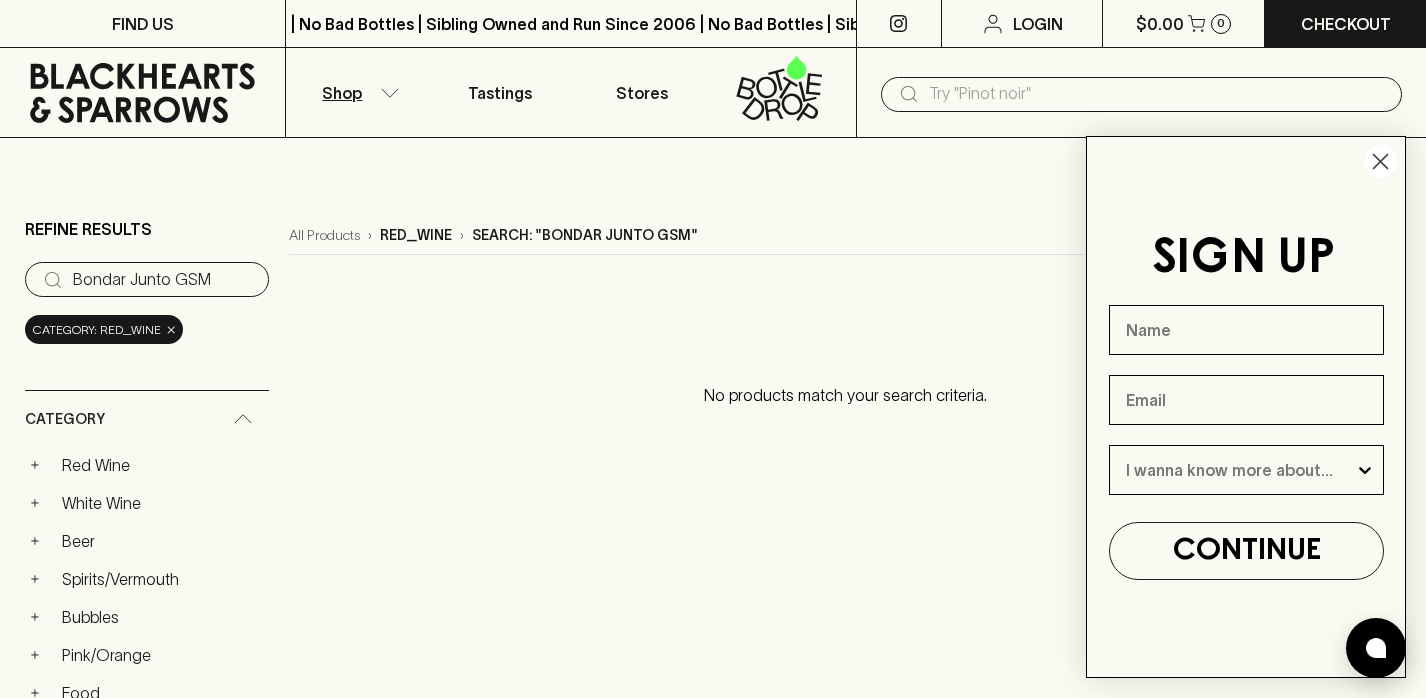 click on "Bondar Junto GSM" at bounding box center [163, 280] 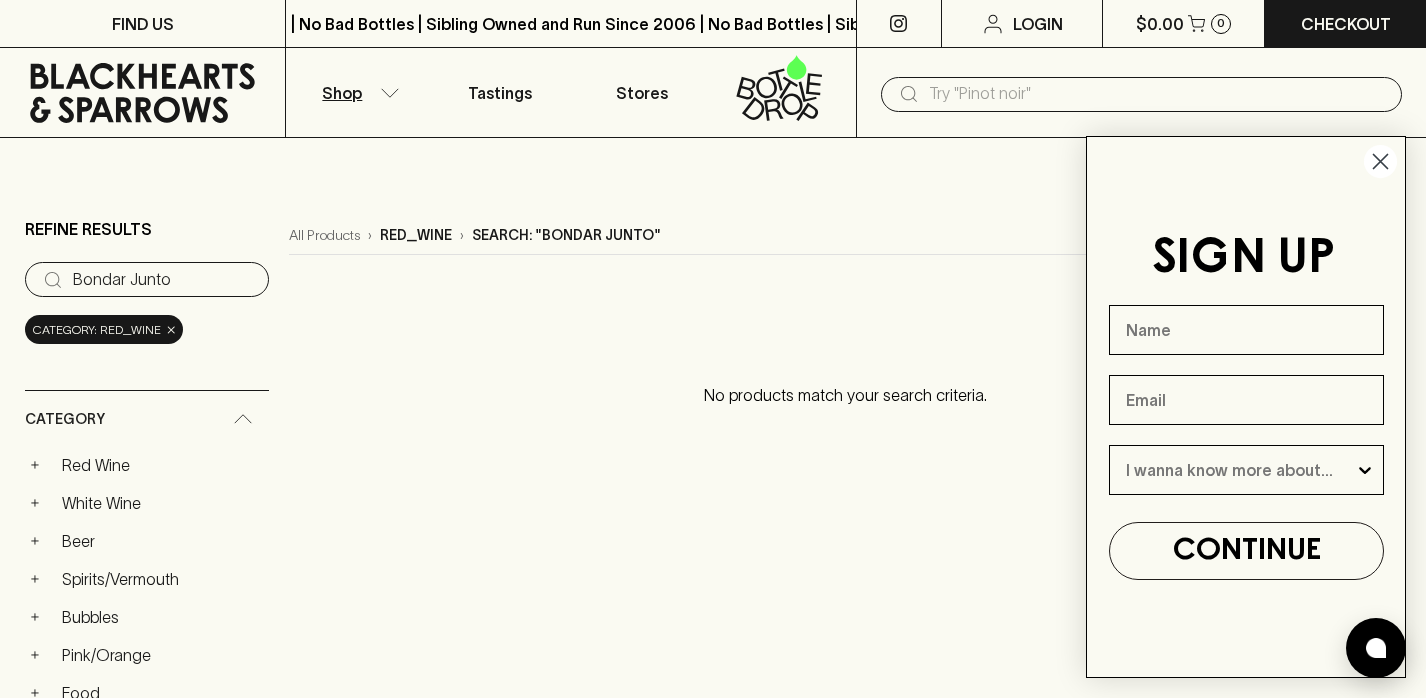 click on "Bondar Junto" at bounding box center (163, 280) 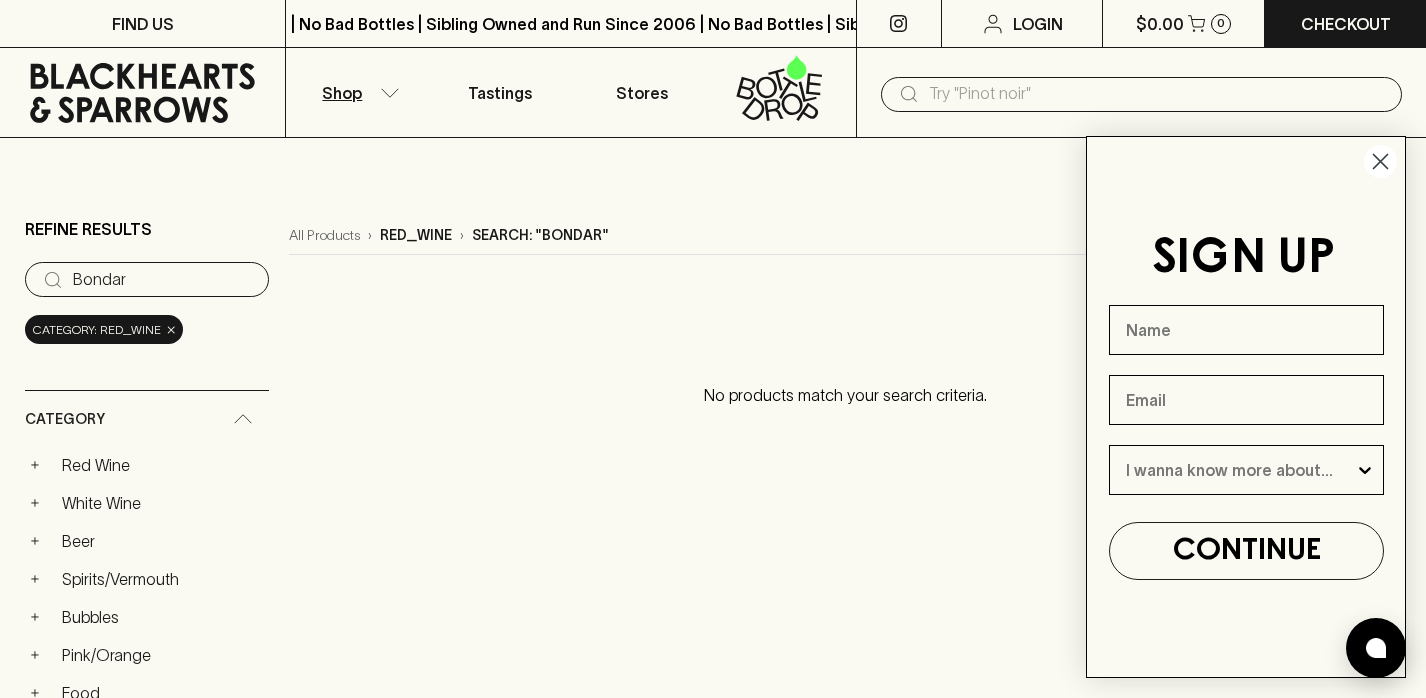 type on "Bondar" 